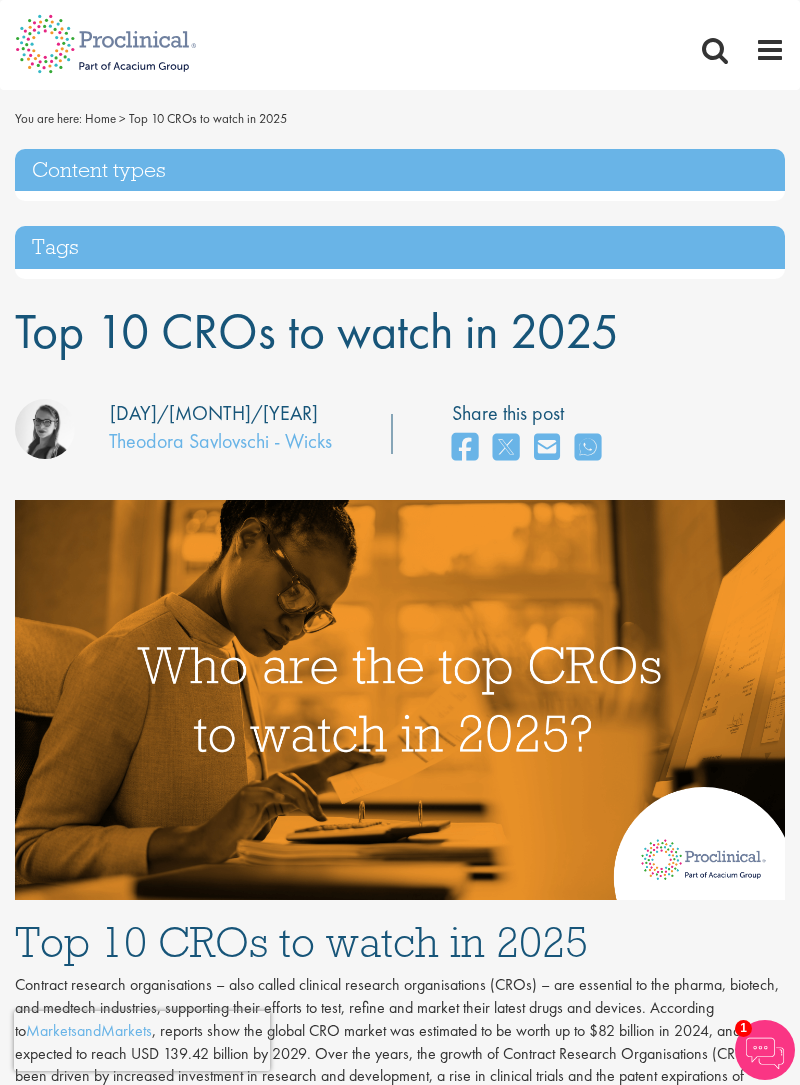 scroll, scrollTop: 4686, scrollLeft: 0, axis: vertical 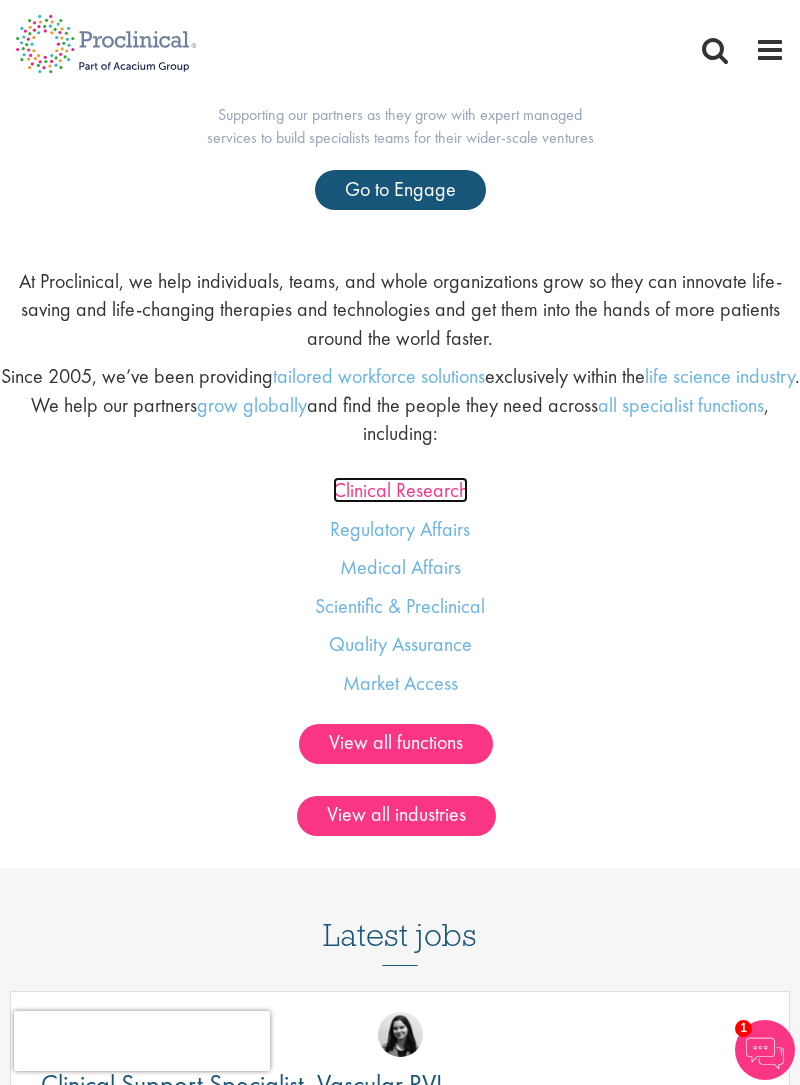 click on "Clinical Research" at bounding box center (400, 490) 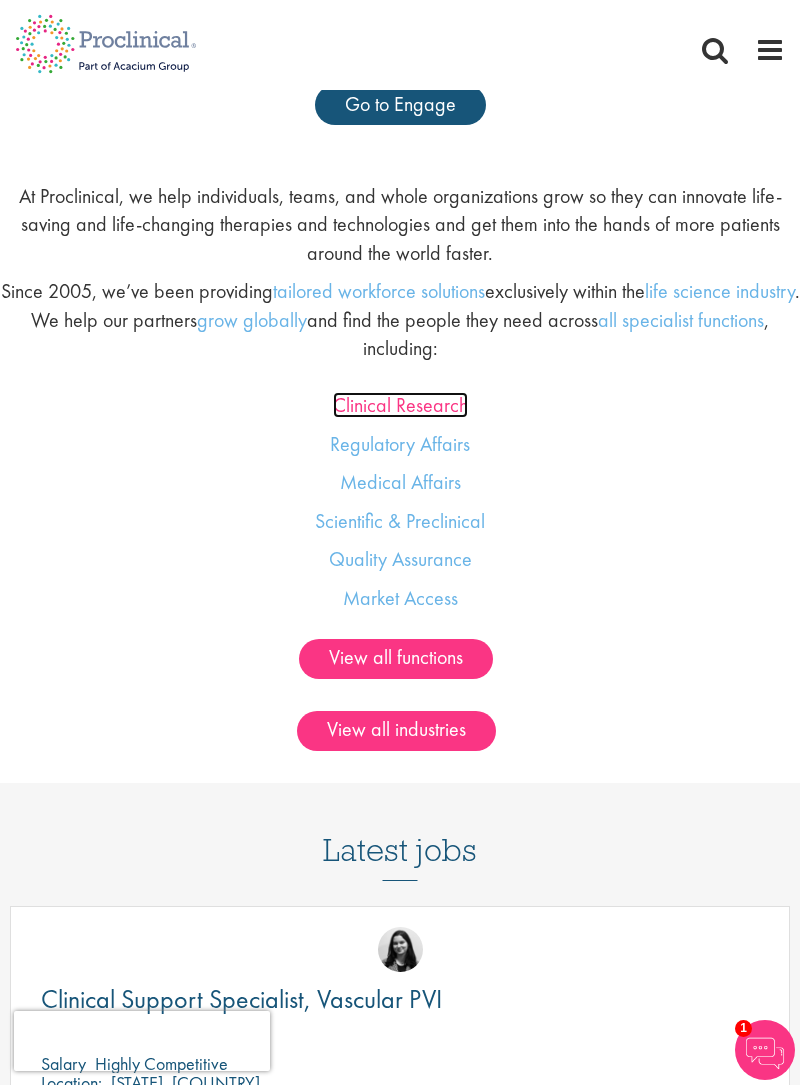 scroll, scrollTop: 1795, scrollLeft: 0, axis: vertical 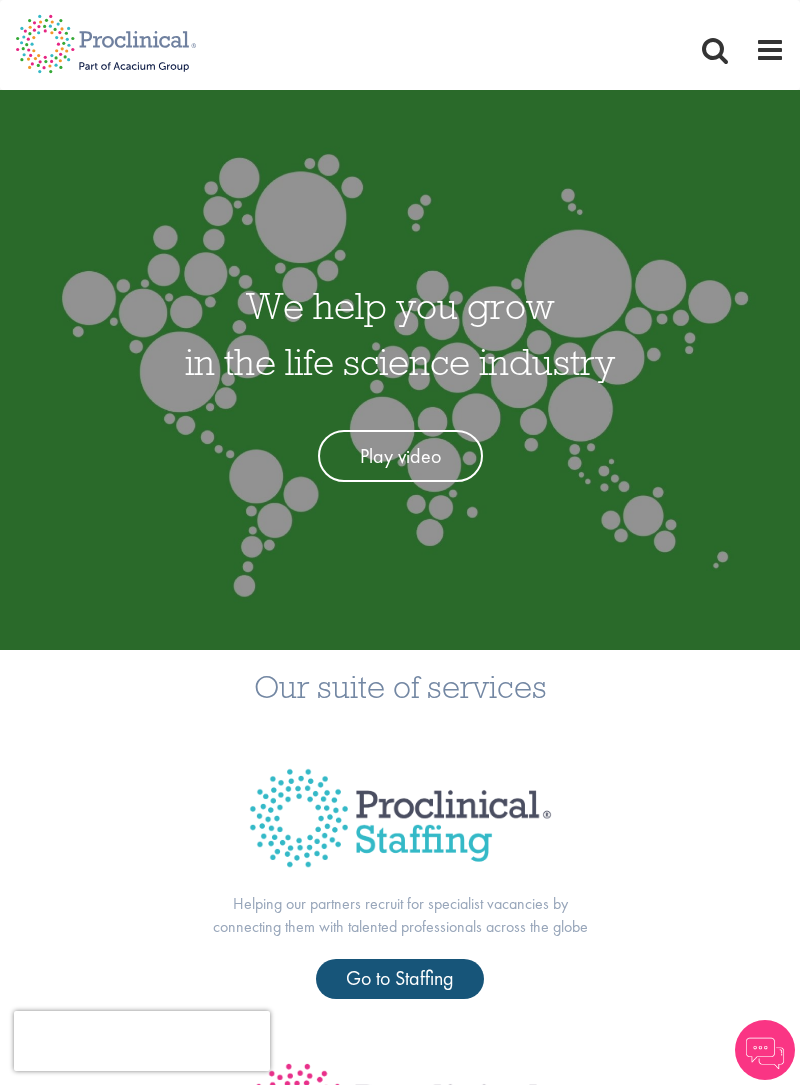 click on "Medical Affairs" at bounding box center (400, 2266) 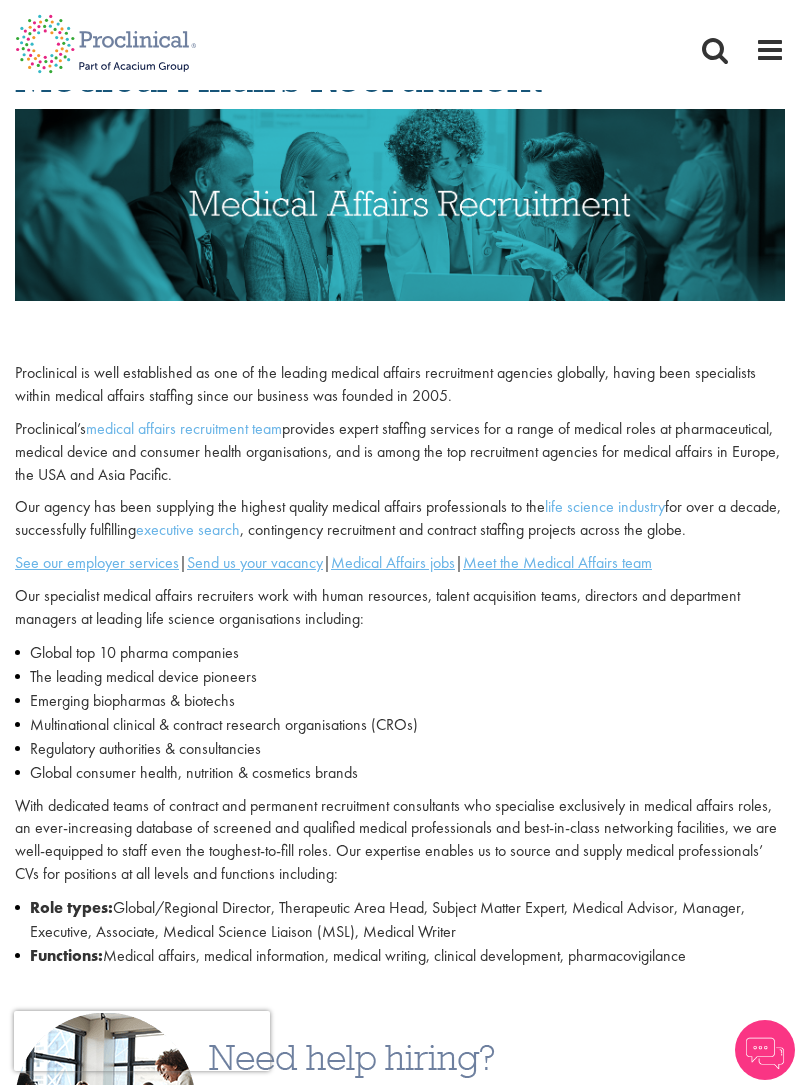 scroll, scrollTop: 188, scrollLeft: 0, axis: vertical 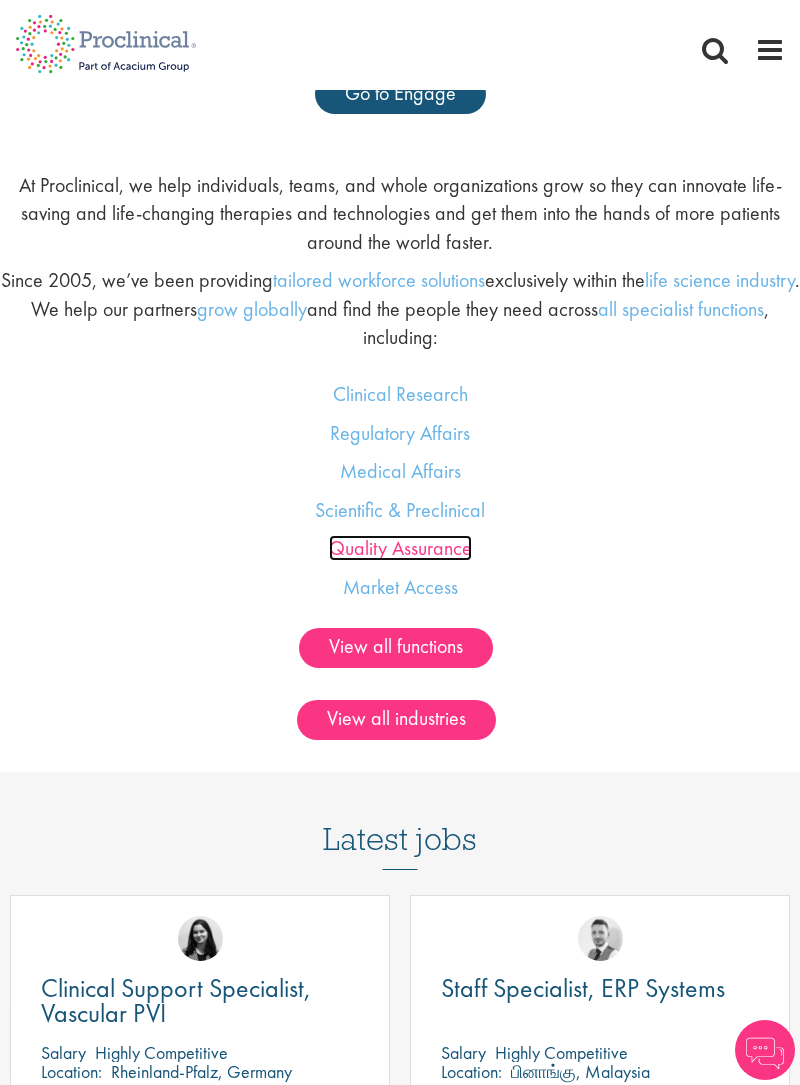 click on "Quality Assurance" at bounding box center [400, 548] 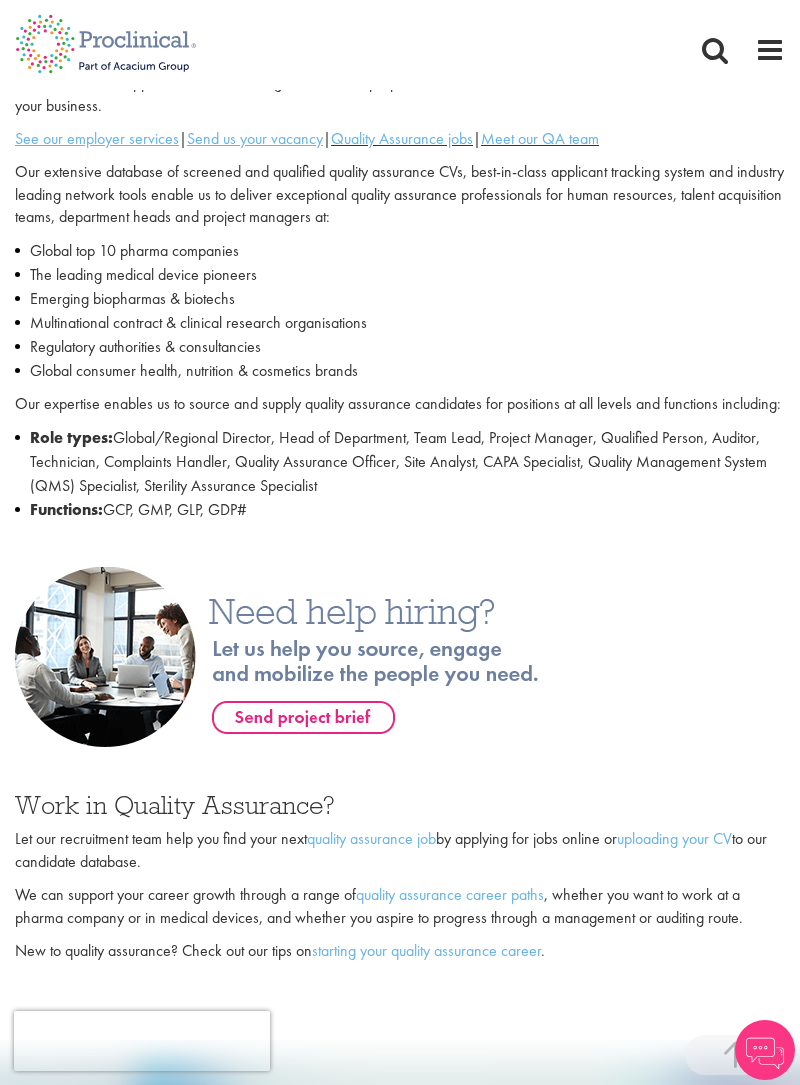 scroll, scrollTop: 665, scrollLeft: 0, axis: vertical 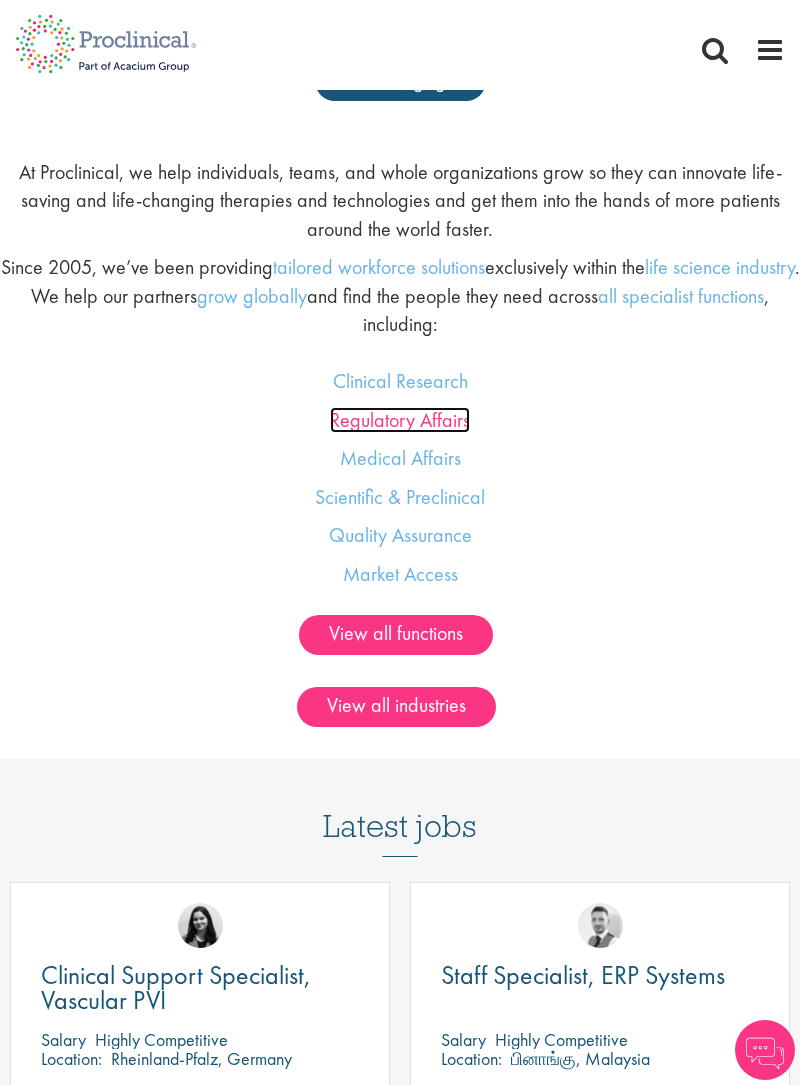 click on "Regulatory Affairs" at bounding box center [400, 420] 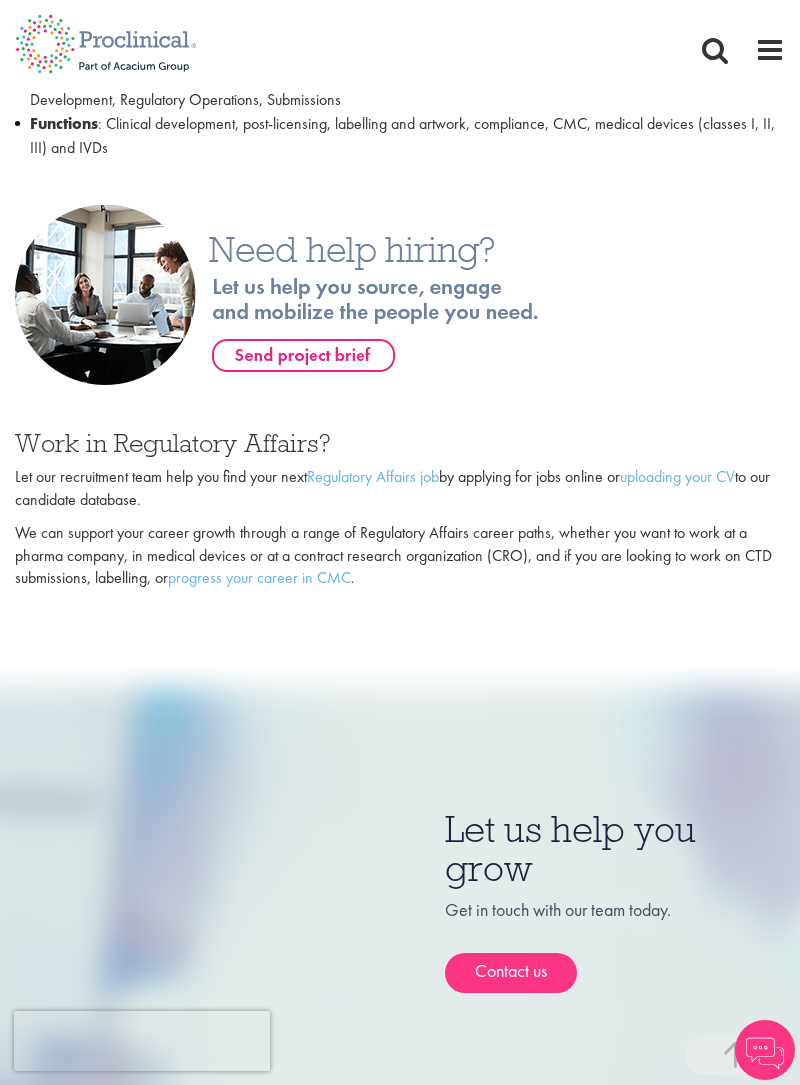 scroll, scrollTop: 0, scrollLeft: 0, axis: both 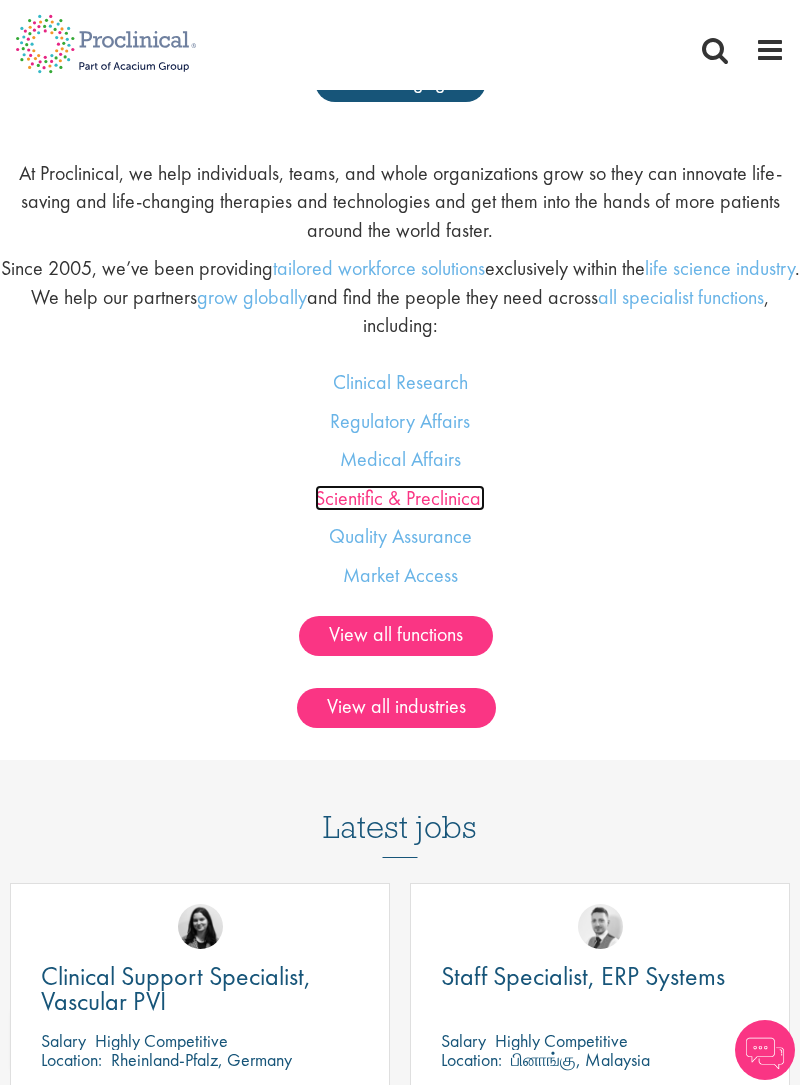 click on "Scientific & Preclinical" at bounding box center [400, 498] 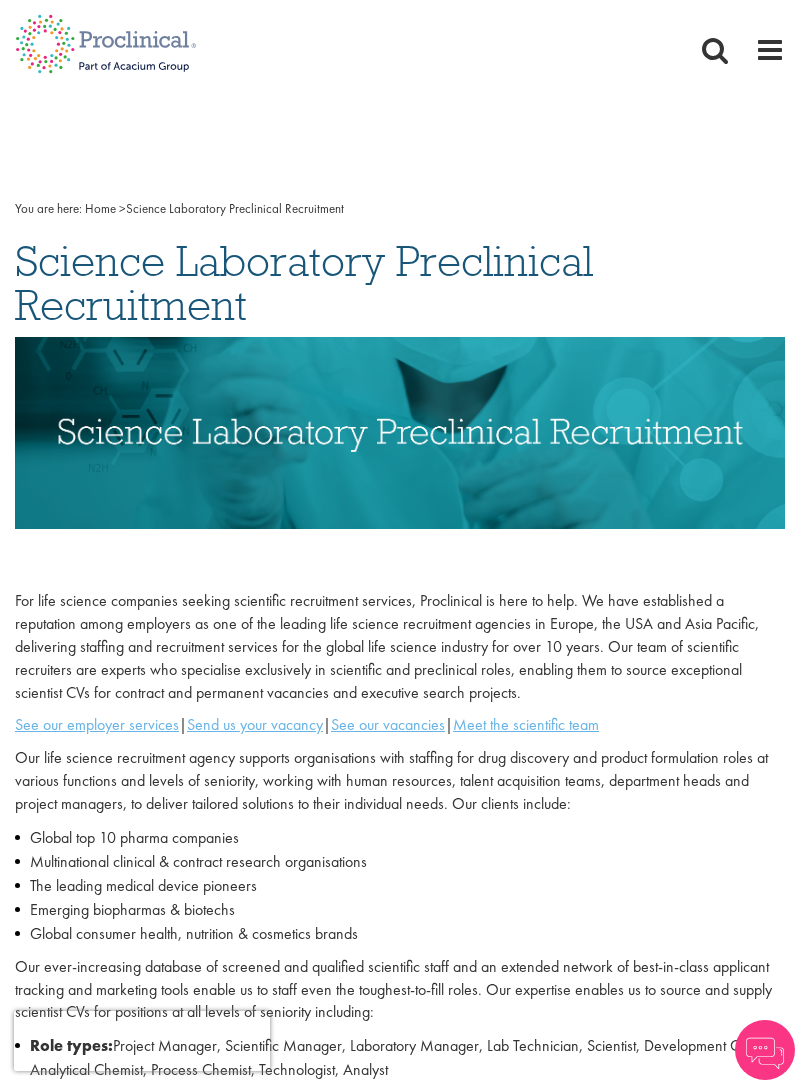 scroll, scrollTop: 275, scrollLeft: 0, axis: vertical 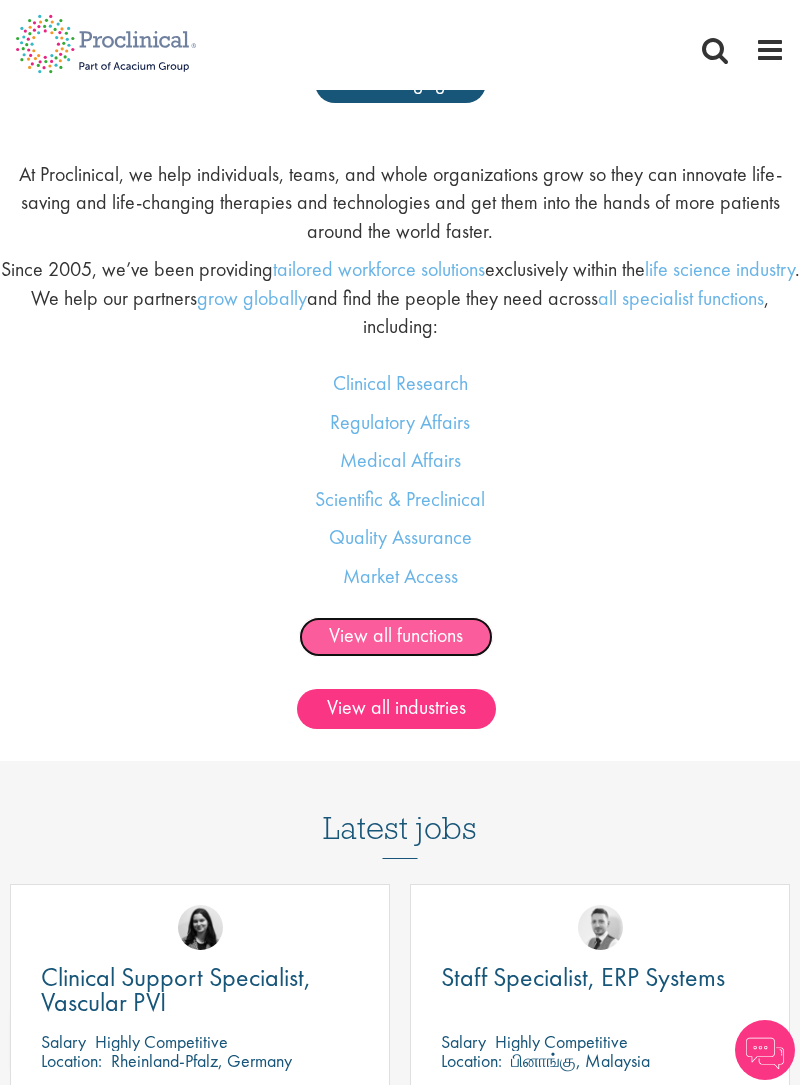 click on "View all functions" at bounding box center [396, 637] 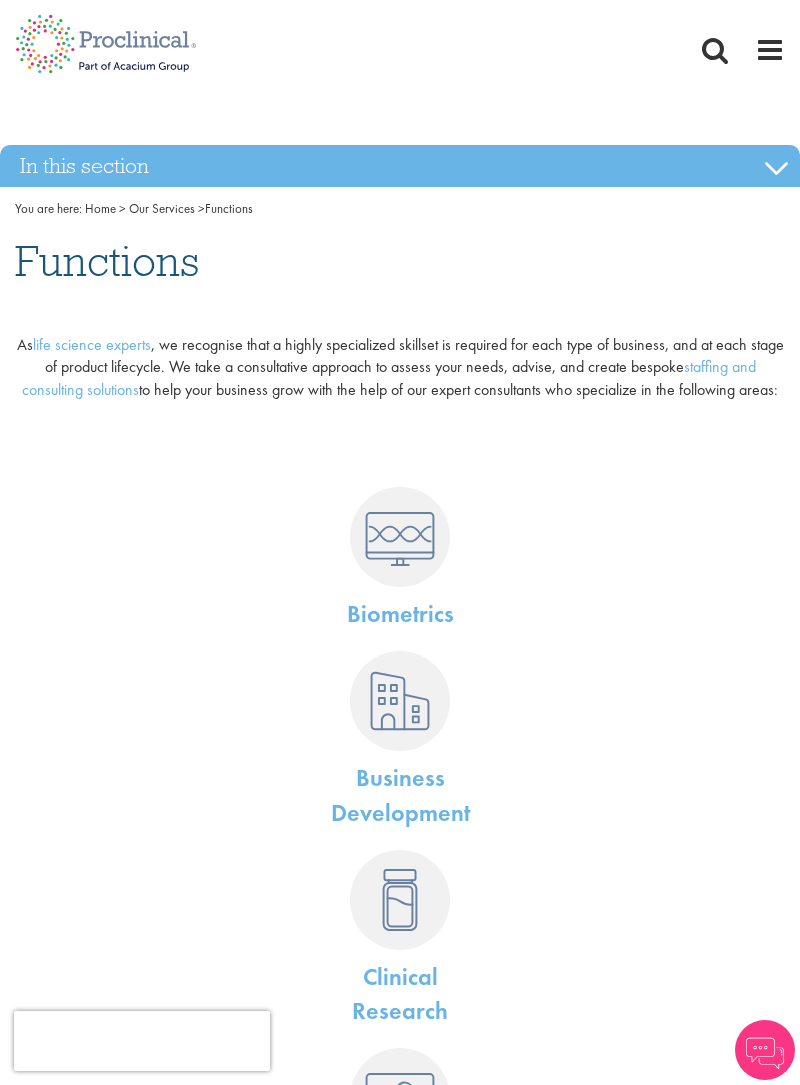 scroll, scrollTop: 0, scrollLeft: 0, axis: both 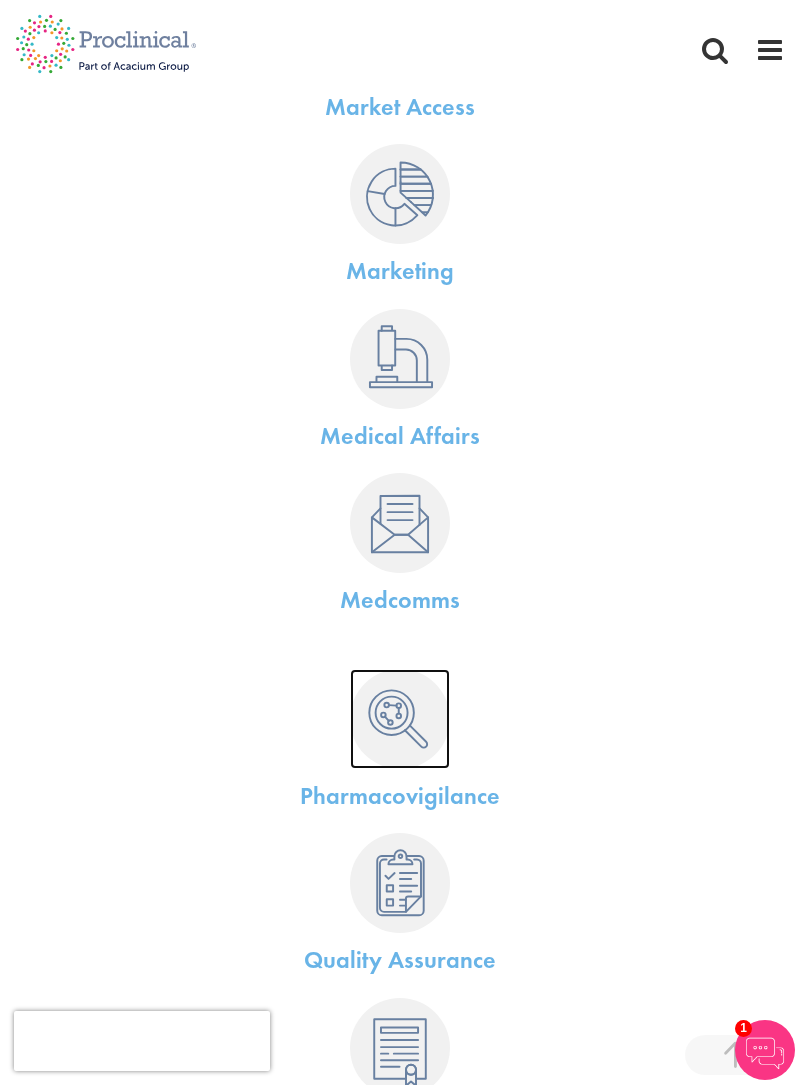 click at bounding box center [400, 719] 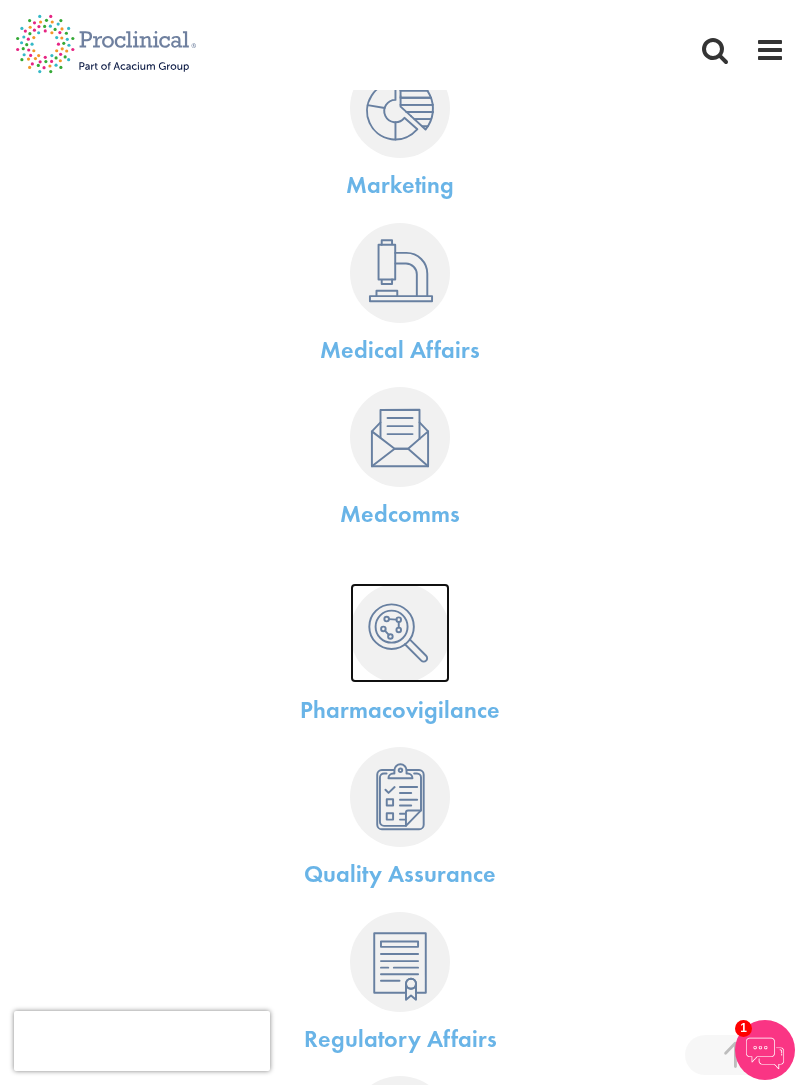 scroll, scrollTop: 2084, scrollLeft: 0, axis: vertical 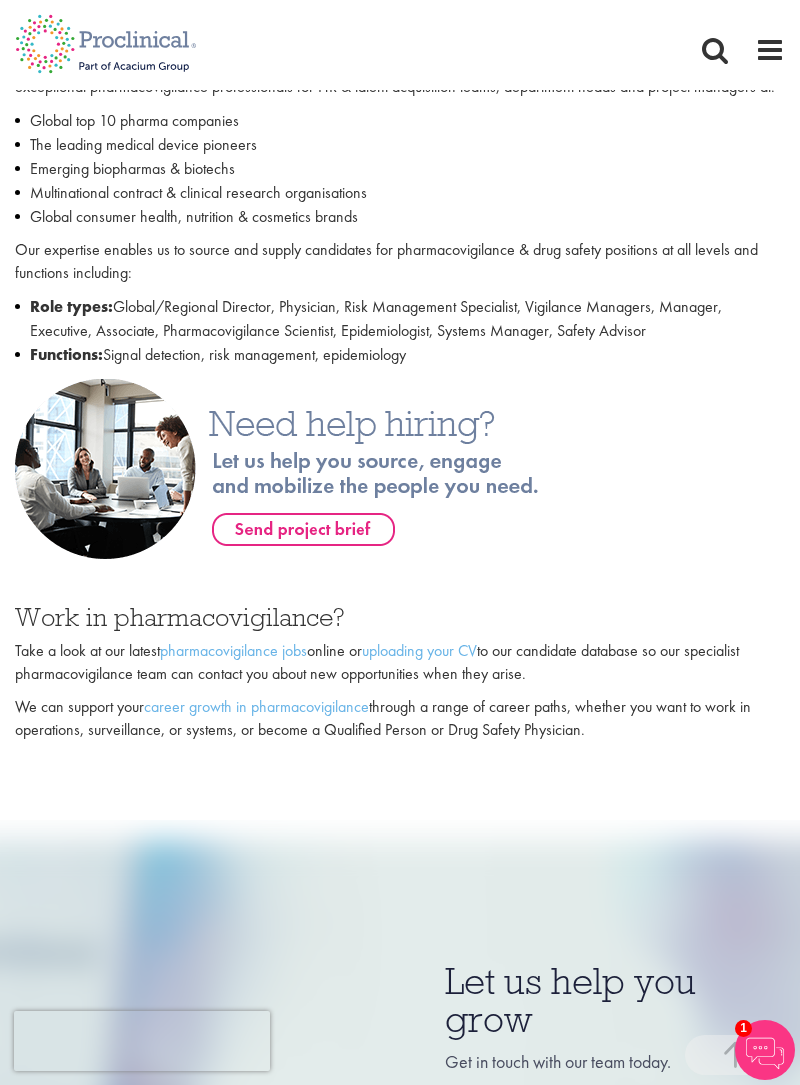 click on "Take a look at our latest  pharmacovigilance jobs  online or  uploading your CV  to our candidate database so our specialist pharmacovigilance team can contact you about new opportunities when they arise." at bounding box center [400, 663] 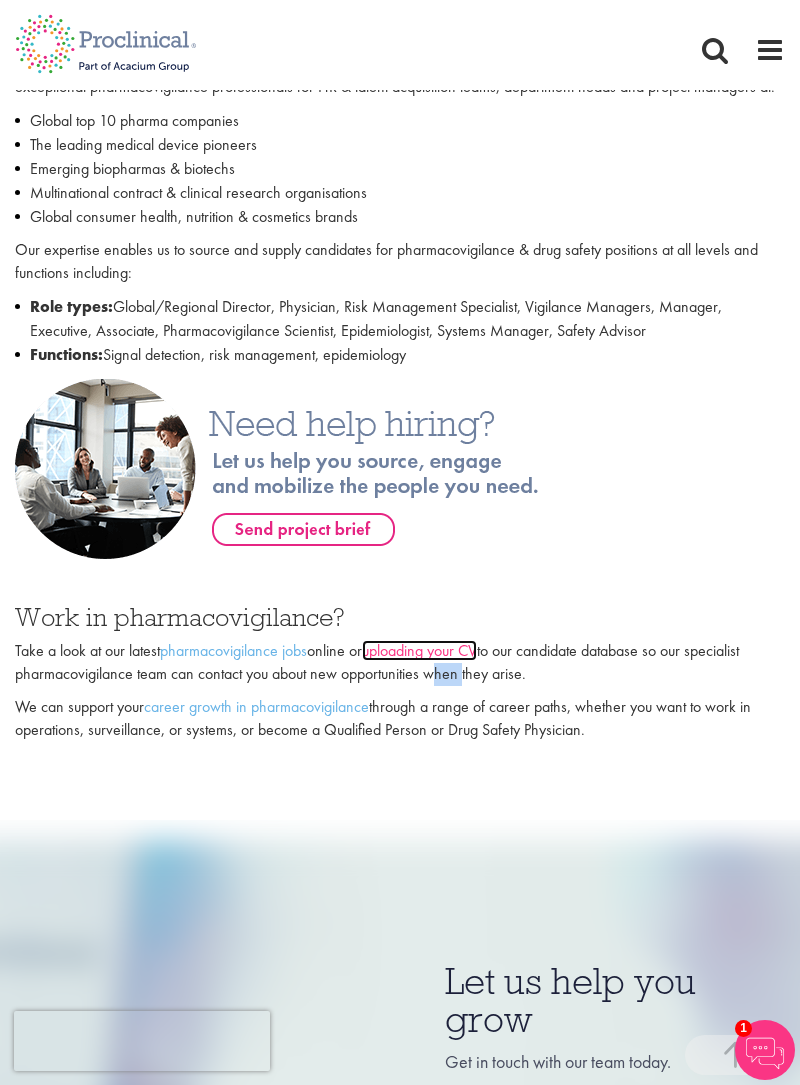 click on "uploading your CV" at bounding box center [419, 650] 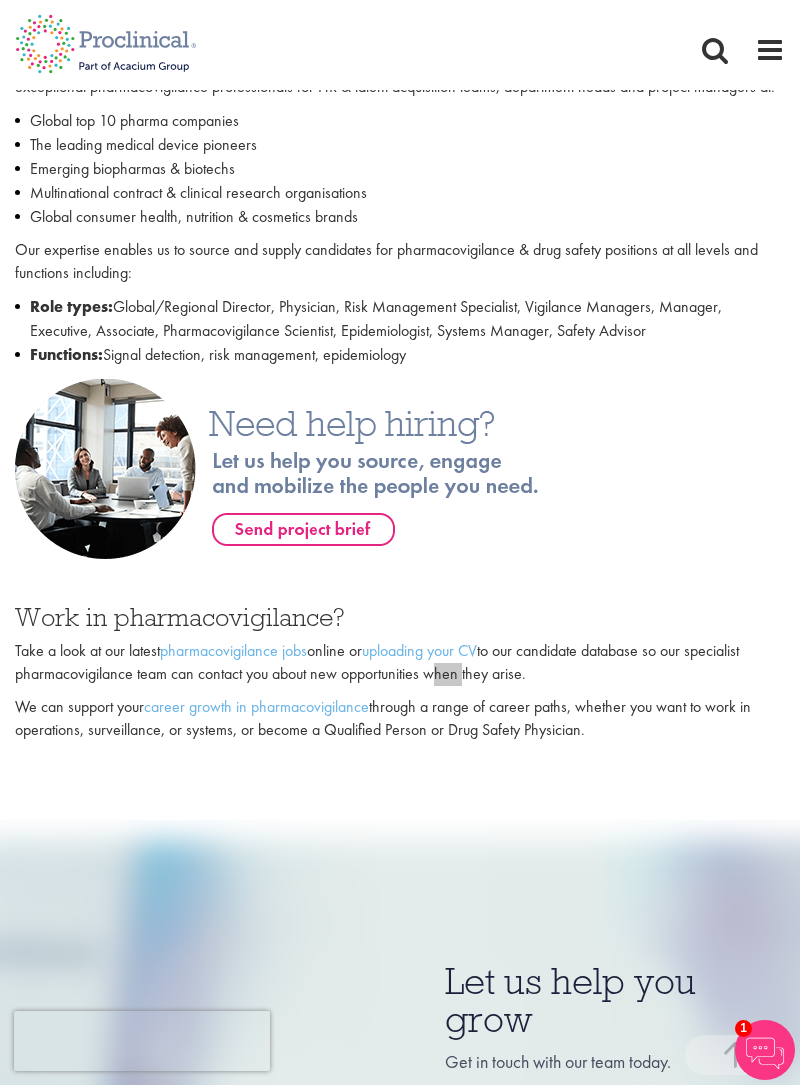scroll, scrollTop: 891, scrollLeft: 0, axis: vertical 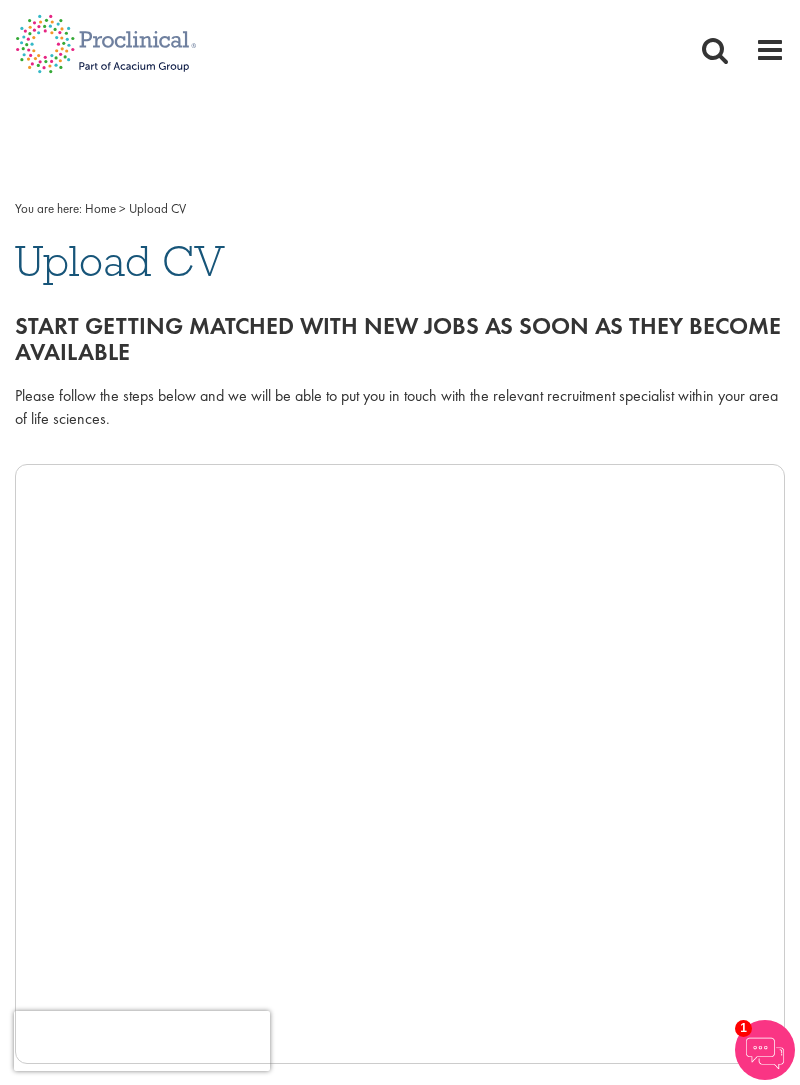 click on "Upload CV" at bounding box center (120, 261) 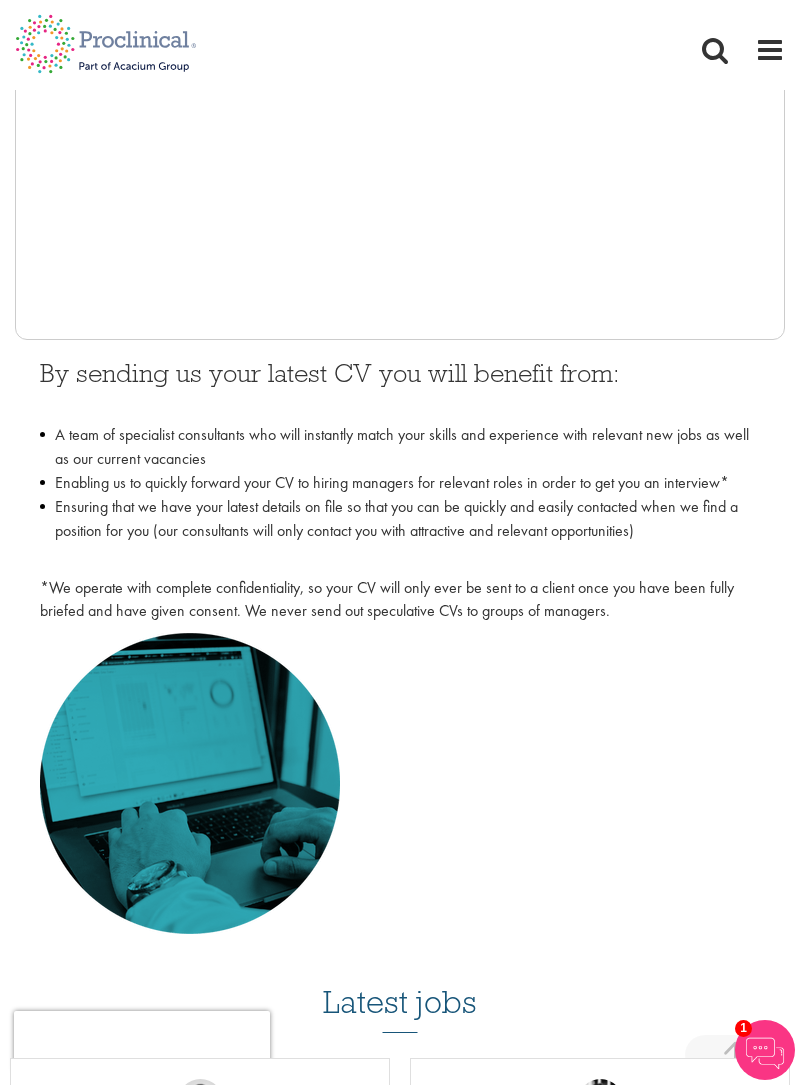 scroll, scrollTop: 0, scrollLeft: 0, axis: both 